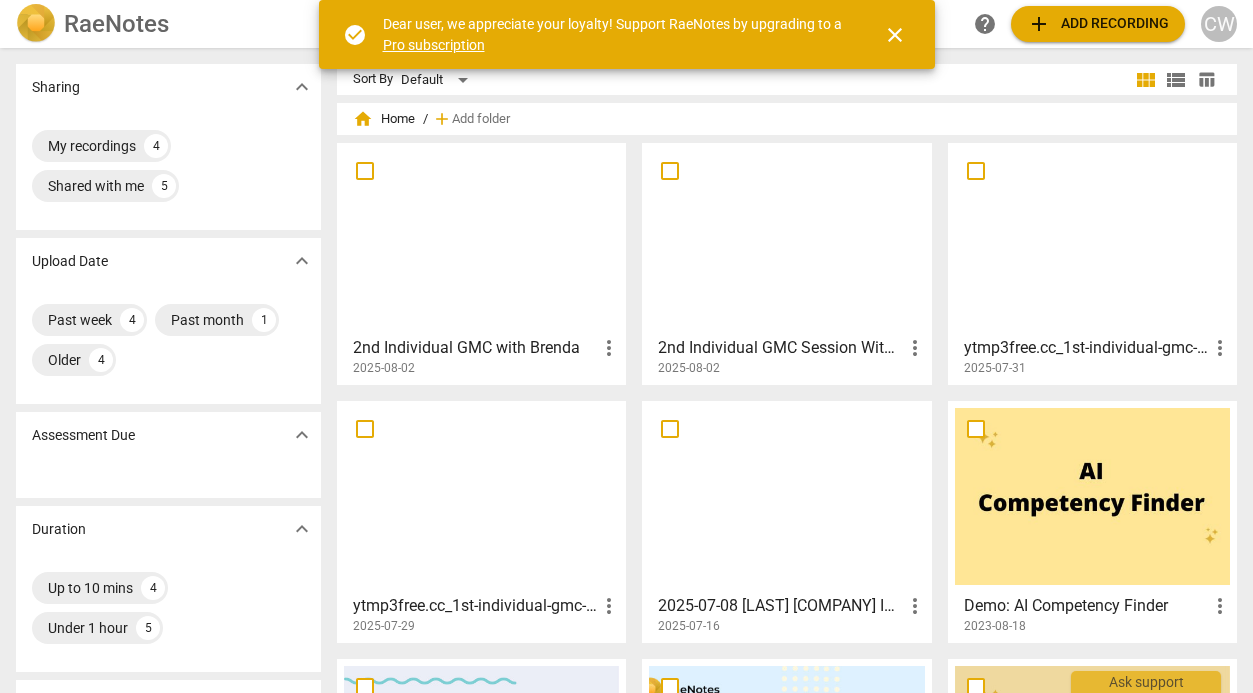 scroll, scrollTop: 0, scrollLeft: 0, axis: both 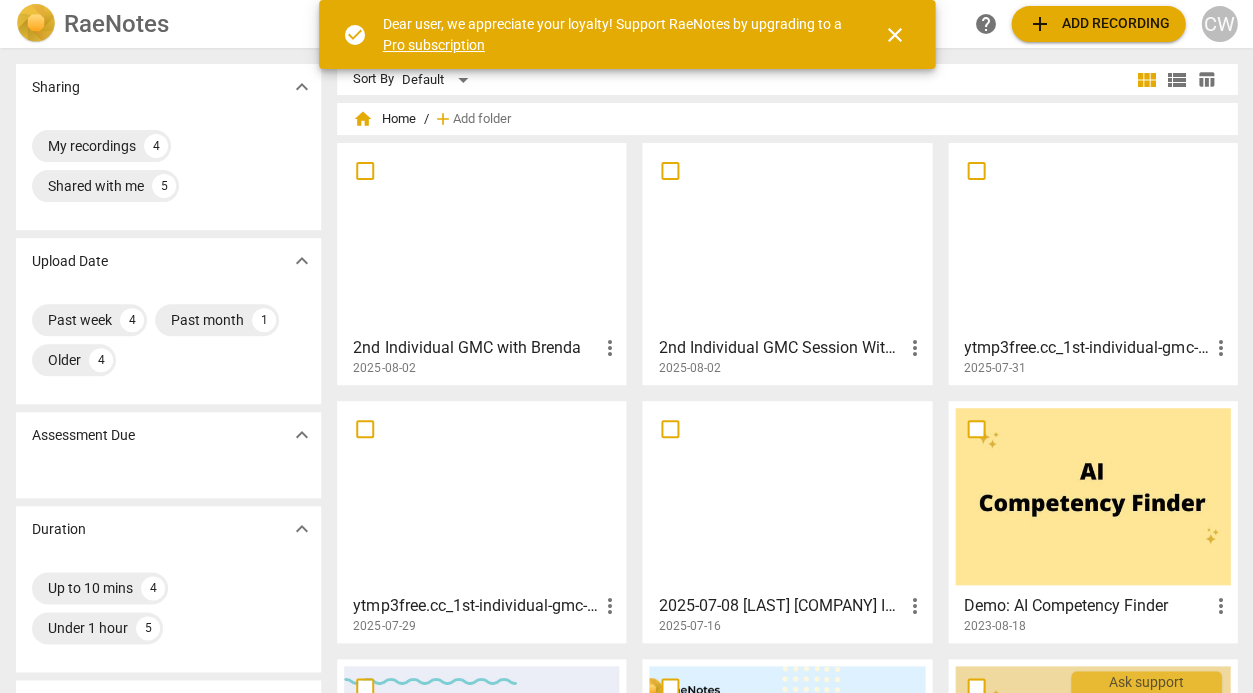 click on "2025-08-02" at bounding box center (487, 368) 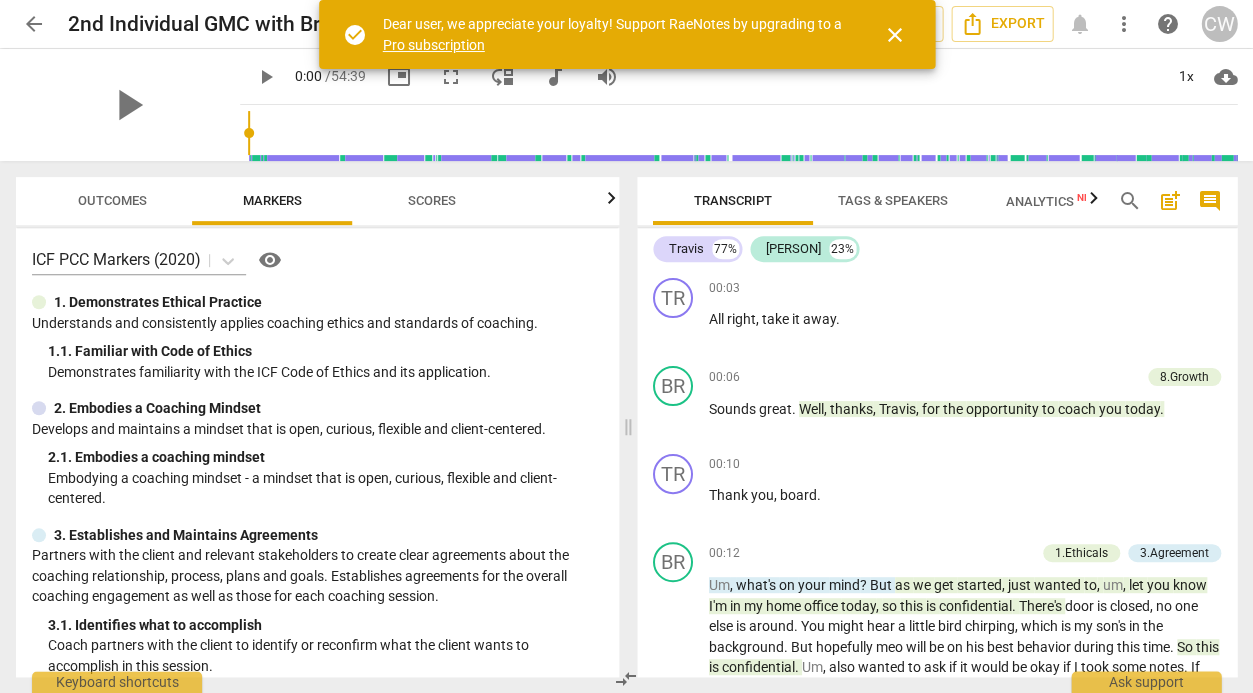click at bounding box center (39, 408) 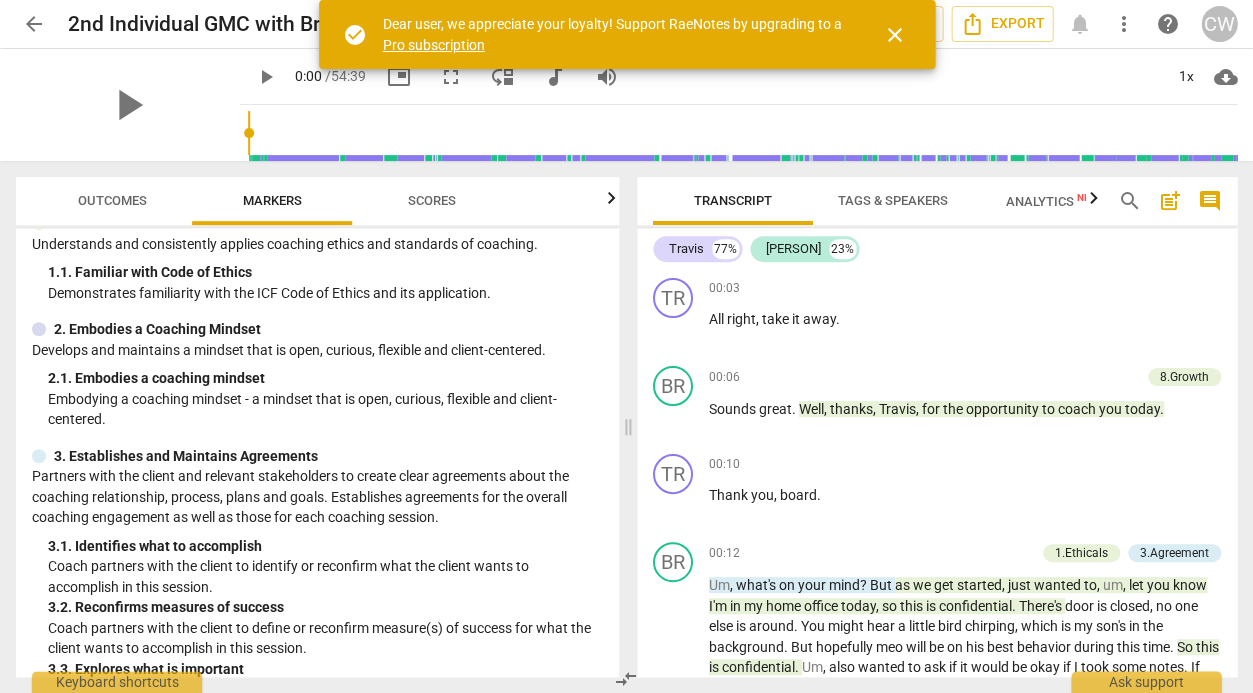scroll, scrollTop: 82, scrollLeft: 0, axis: vertical 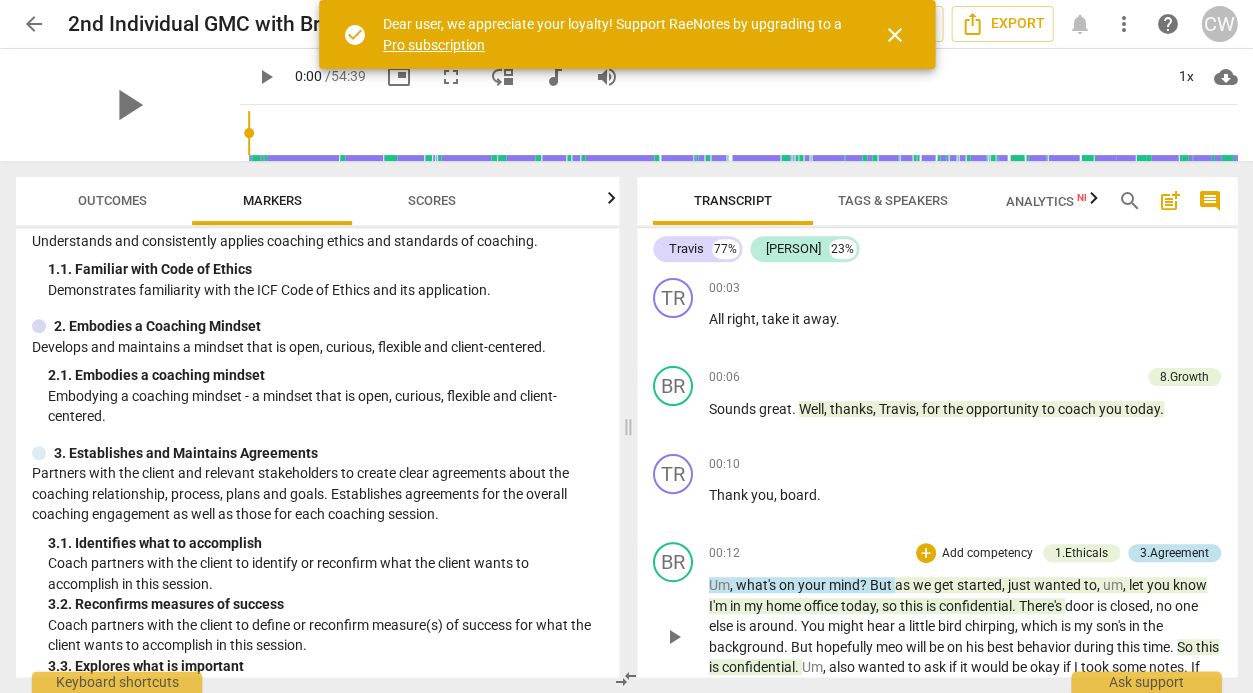 click on "3.Agreement" at bounding box center (1174, 553) 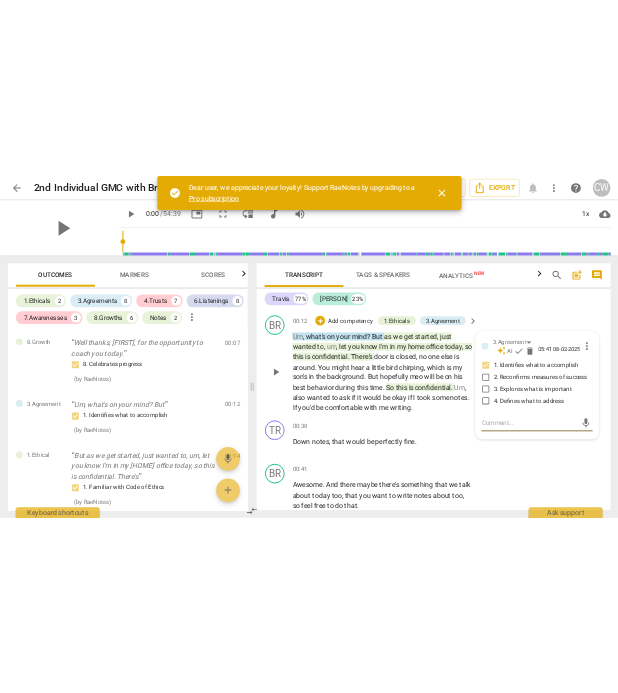 scroll, scrollTop: 248, scrollLeft: 0, axis: vertical 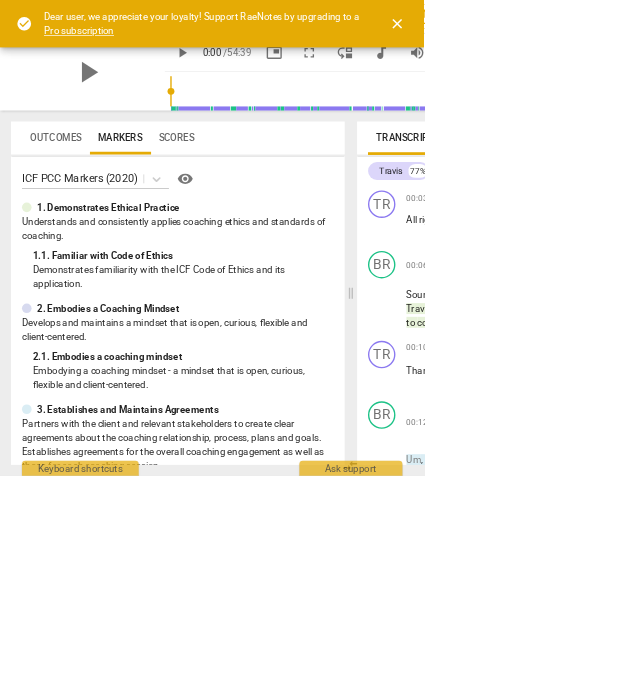 click on "close" at bounding box center (578, 35) 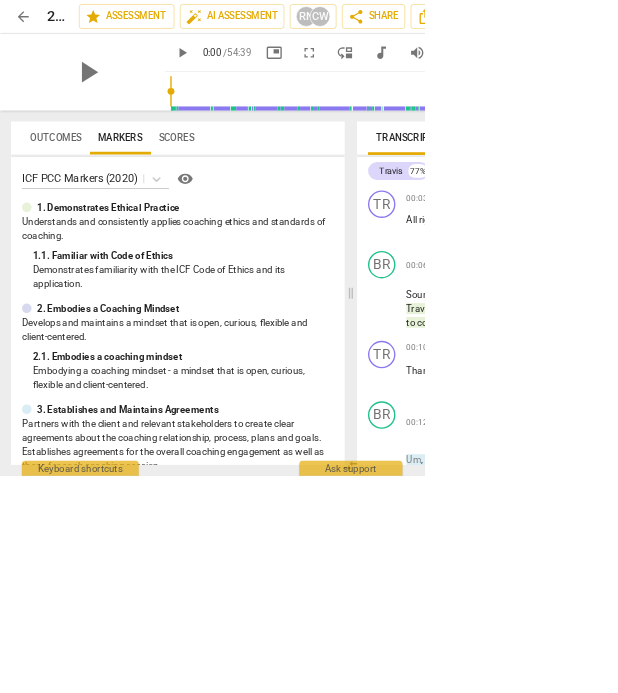 click on "Outcomes Markers Scores ICF PCC Markers (2020) visibility 1. Demonstrates Ethical Practice Understands and consistently applies coaching ethics and standards of coaching. 1. 1. Familiar with Code of Ethics Demonstrates familiarity with the ICF Code of Ethics and its application. 2. Embodies a Coaching Mindset Develops and maintains a mindset that is open, curious, flexible and client-centered. 2. 1. Embodies a coaching mindset Embodying a coaching mindset - a mindset that is open, curious, flexible and client-centered. 3. Establishes and Maintains Agreements Partners with the client and relevant stakeholders to create clear agreements about the coaching relationship, process, plans and goals. Establishes agreements for the overall coaching engagement as well as those for each coaching session. 3. 1. Identifies what to accomplish Coach partners with the client to identify or reconfirm what the client wants to accomplish in this session. 3. 2. Reconfirms measures of success 3. 3. Explores what is important 3." at bounding box center (259, 427) 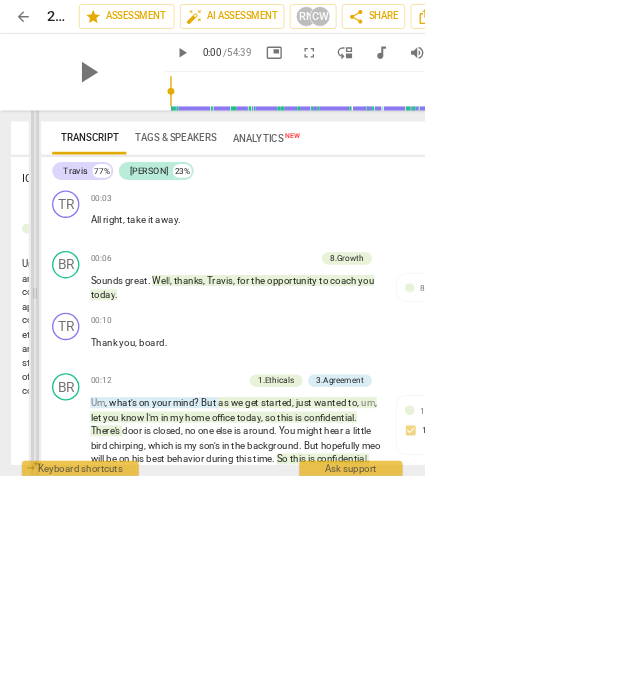 drag, startPoint x: 508, startPoint y: 244, endPoint x: 55, endPoint y: 259, distance: 453.2483 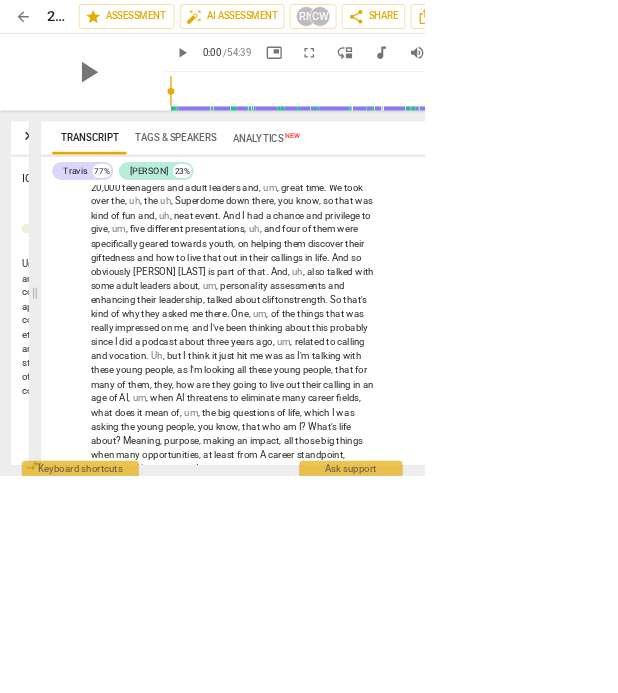 scroll, scrollTop: 1061, scrollLeft: 0, axis: vertical 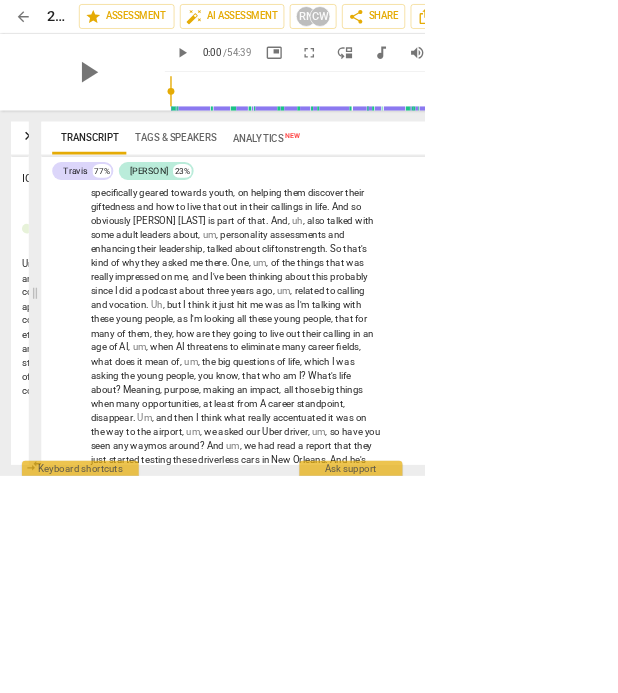 click on "Analytics   New" at bounding box center (388, 202) 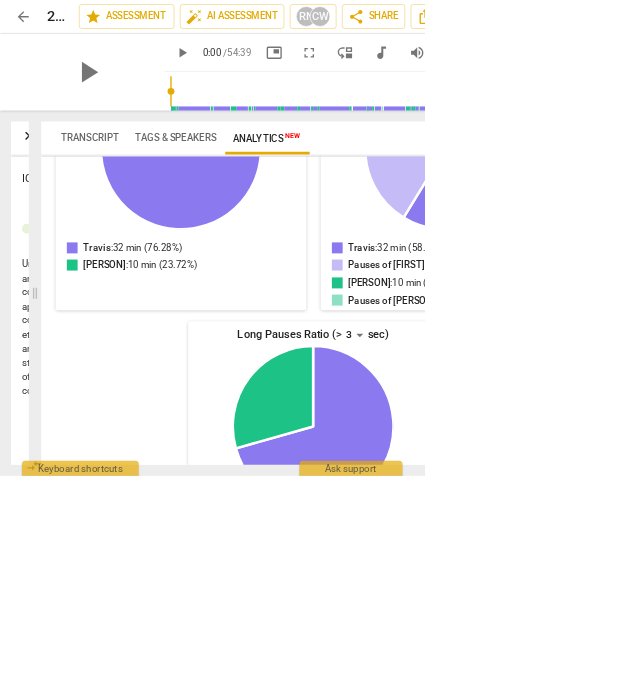scroll, scrollTop: 424, scrollLeft: 0, axis: vertical 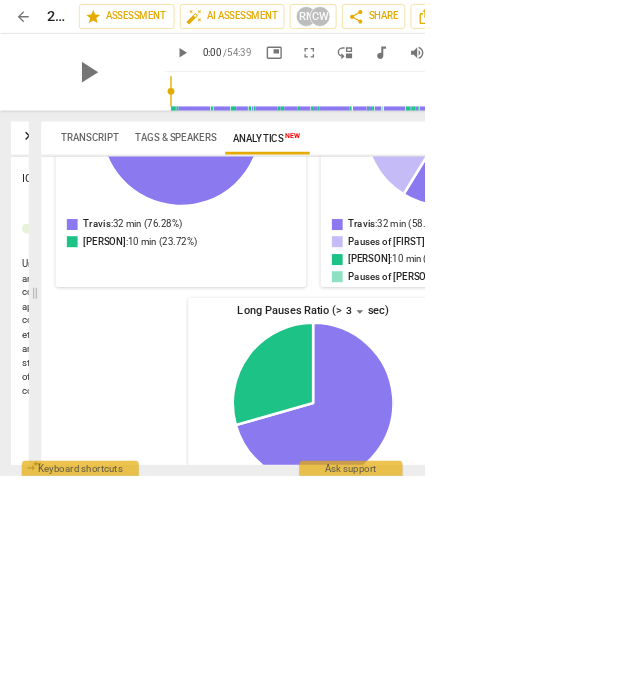 click on "[PERSON]: 10 pauses (29.41%)" 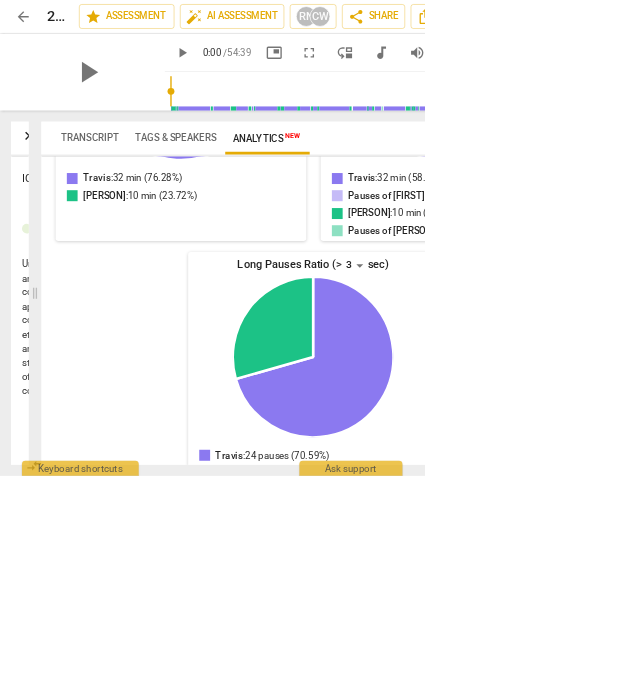 scroll, scrollTop: 526, scrollLeft: 0, axis: vertical 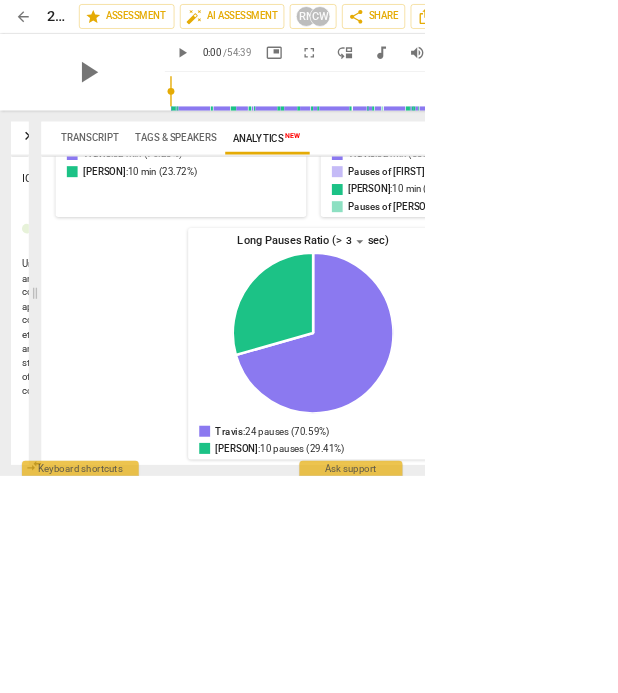 click on "[FIRST] : 24 pauses (70.59%)" at bounding box center (397, 628) 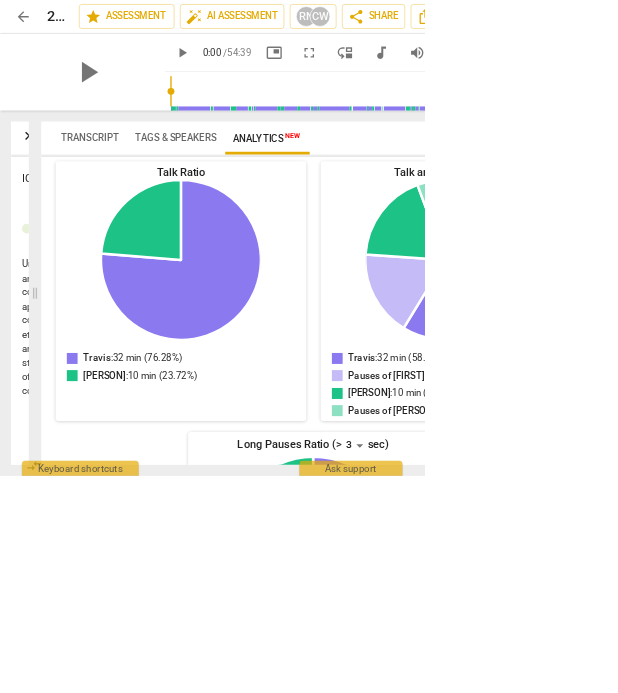 scroll, scrollTop: 393, scrollLeft: 0, axis: vertical 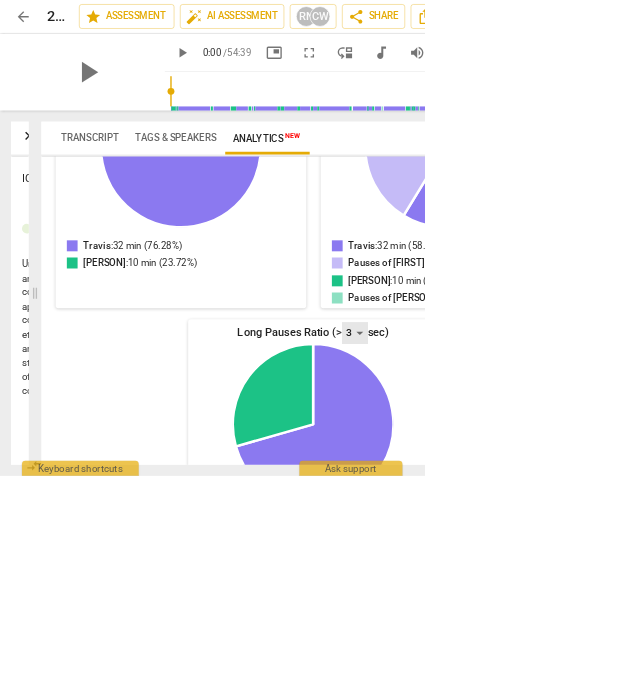 click on "3" at bounding box center (517, 485) 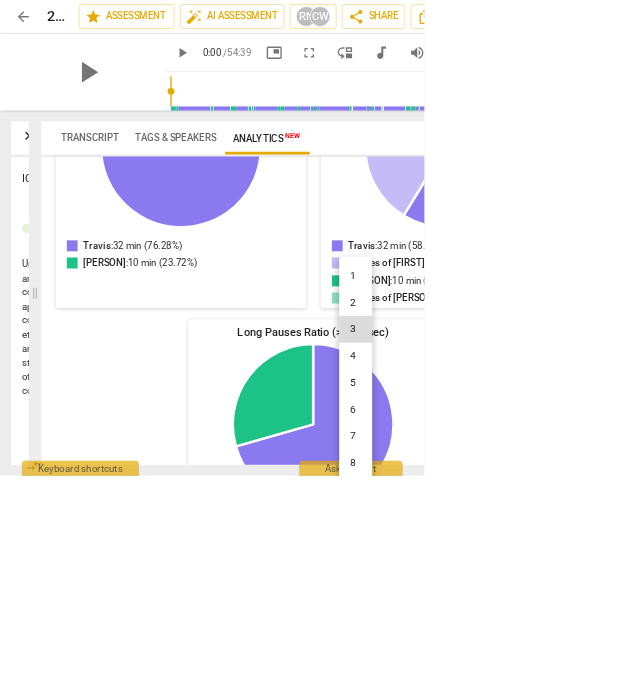 click on "arrow_back 2nd Individual [COMPANY] with [PERSON] edit star Assessment auto_fix_high AI Assessment RN CW share Share Export notifications more_vert help CW play_arrow play_arrow 0:00 / 54:39 picture_in_picture fullscreen move_down audiotrack volume_up 1x cloud_download Outcomes Markers Scores ICF PCC Markers (2020) visibility 1. Demonstrates Ethical Practice Understands and consistently applies coaching ethics and standards of coaching. 1. 1. Familiar with Code of Ethics Demonstrates familiarity with the ICF Code of Ethics and its application. 2. Embodies a Coaching Mindset Develops and maintains a mindset that is open, curious, flexible and client-centered. 2. 1. Embodies a coaching mindset Embodying a coaching mindset - a mindset that is open, curious, flexible and client-centered. 3. Establishes and Maintains Agreements 3. 1. Identifies what to accomplish Coach partners with the client to identify or reconfirm what the client wants to accomplish in this session. 3. 3. 3. 4. 4." at bounding box center [309, 0] 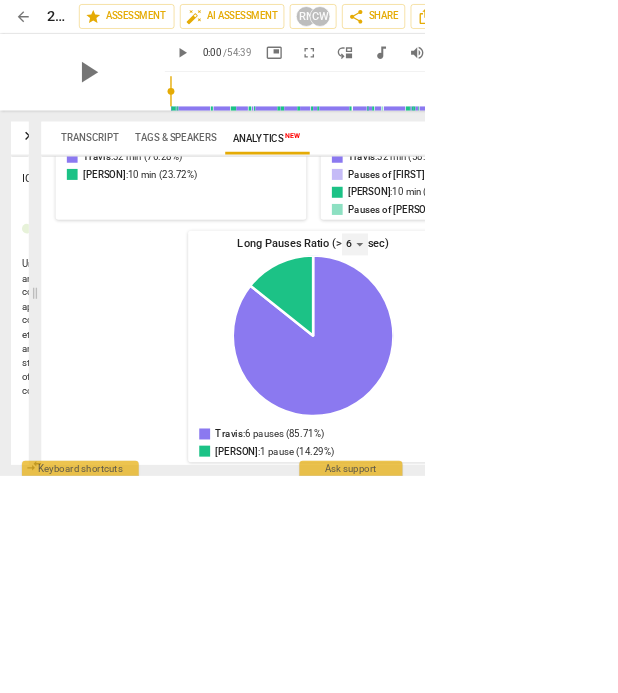 scroll, scrollTop: 474, scrollLeft: 0, axis: vertical 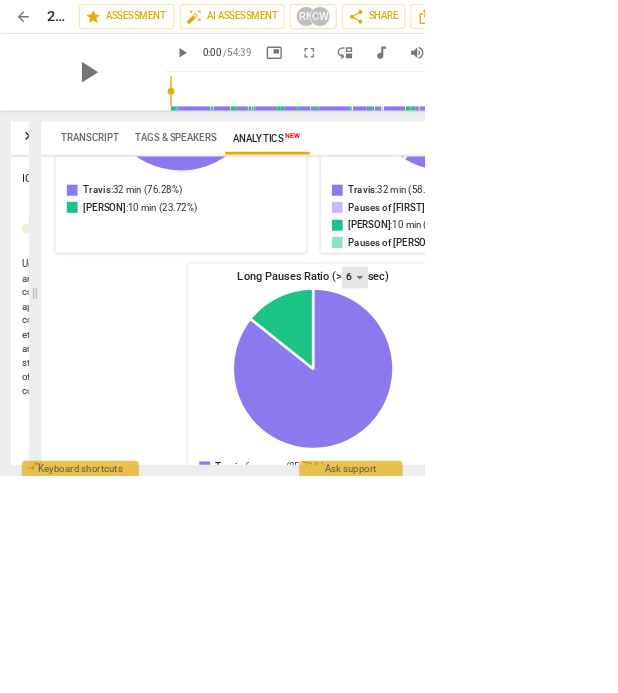 click on "6" at bounding box center [517, 404] 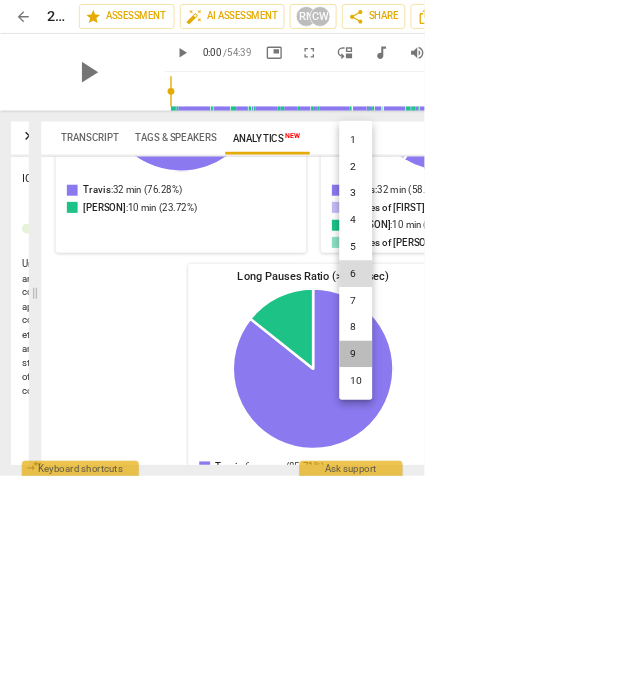 click on "9" at bounding box center [518, 515] 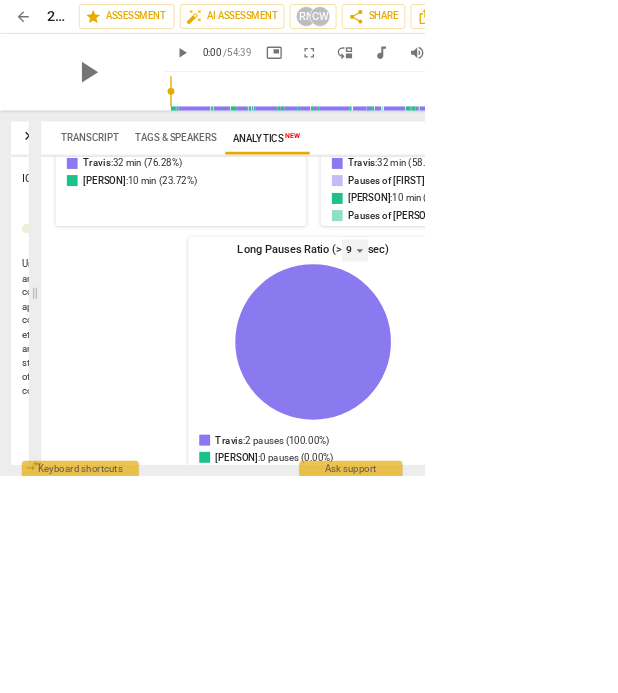 scroll, scrollTop: 526, scrollLeft: 0, axis: vertical 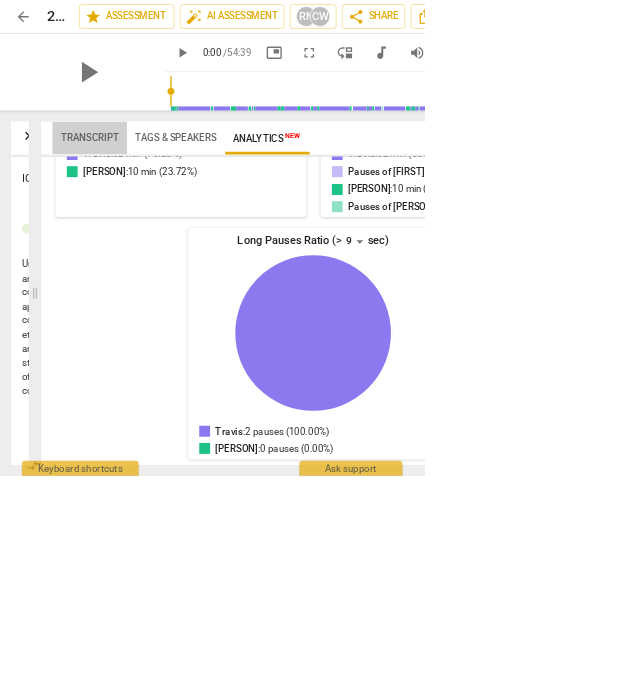 click on "Transcript" at bounding box center (130, 201) 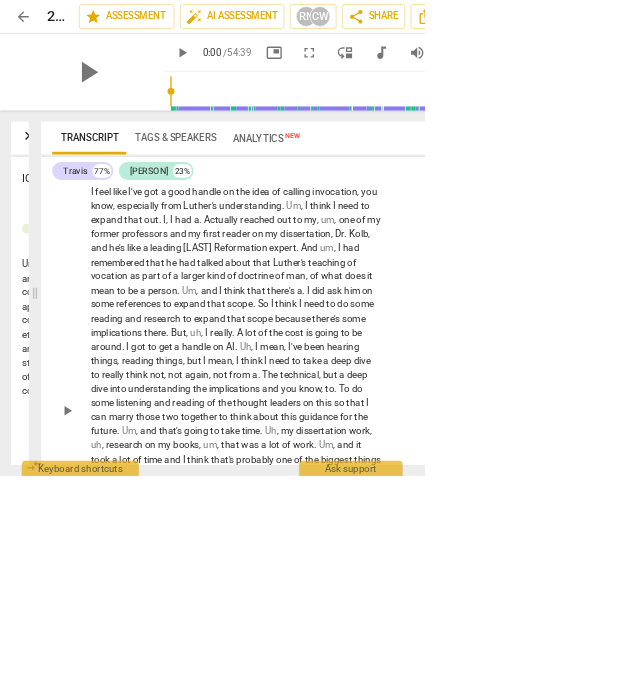 scroll, scrollTop: 3600, scrollLeft: 0, axis: vertical 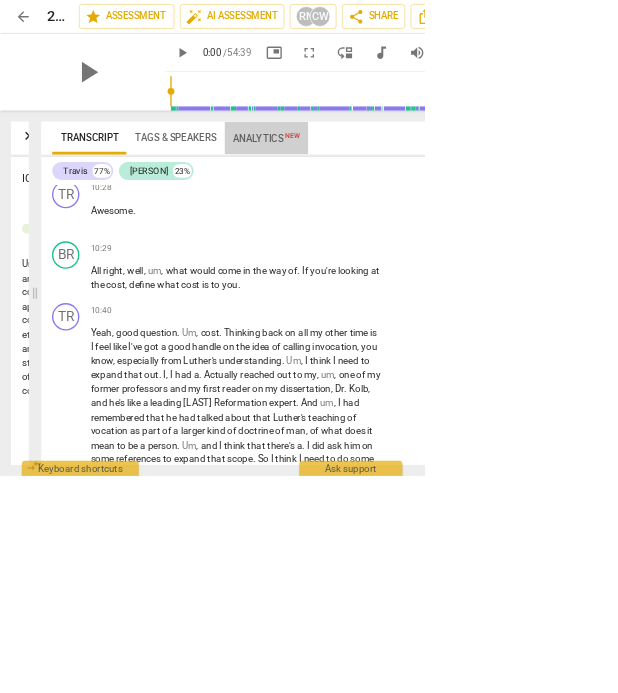 click on "Analytics   New" at bounding box center (388, 202) 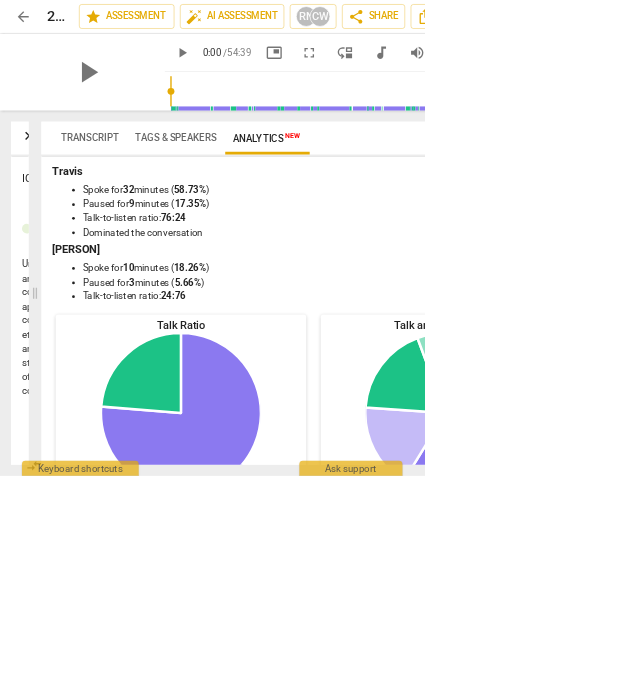 scroll, scrollTop: 0, scrollLeft: 0, axis: both 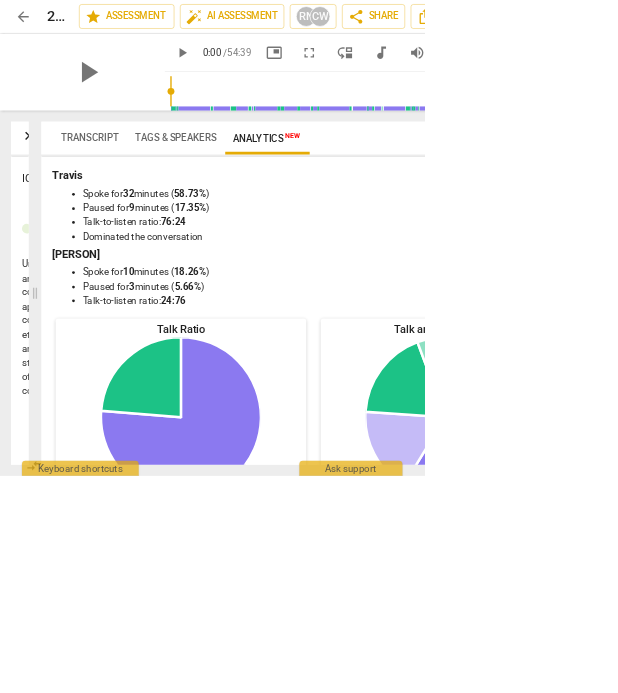 click on "Spoke for  32  minutes ( 58.73% )" at bounding box center (492, 282) 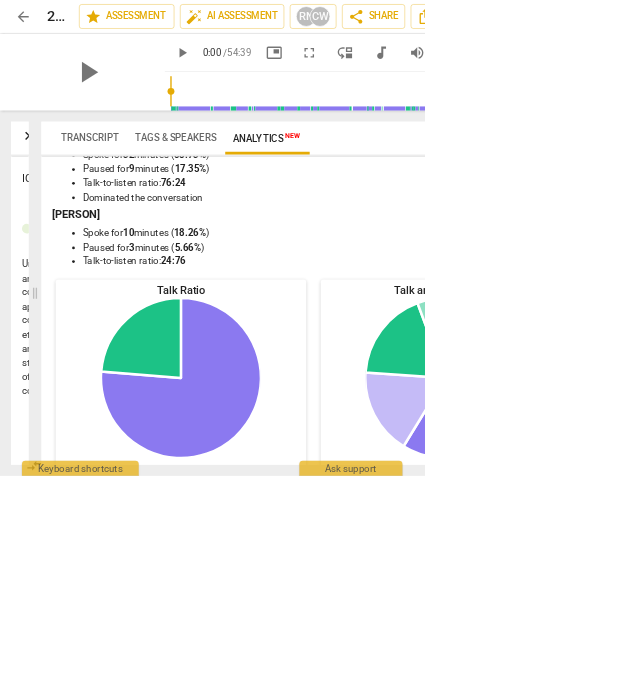 scroll, scrollTop: 60, scrollLeft: 0, axis: vertical 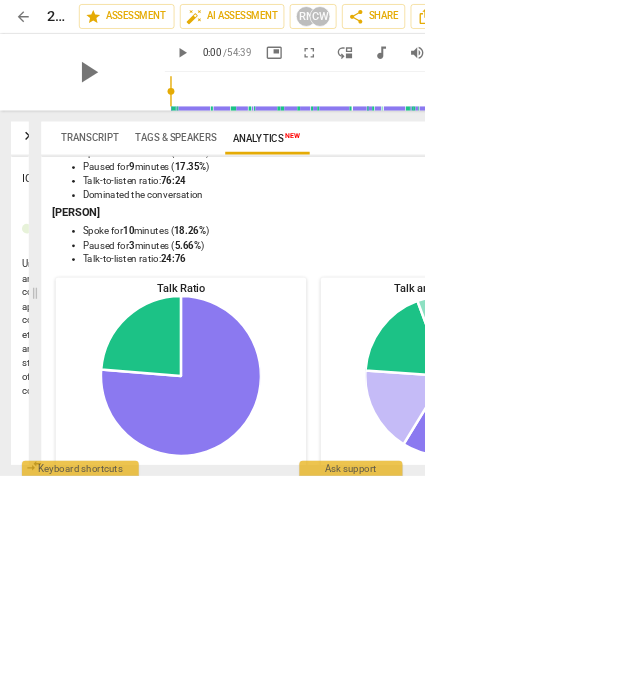 click on "Transcript" at bounding box center (130, 201) 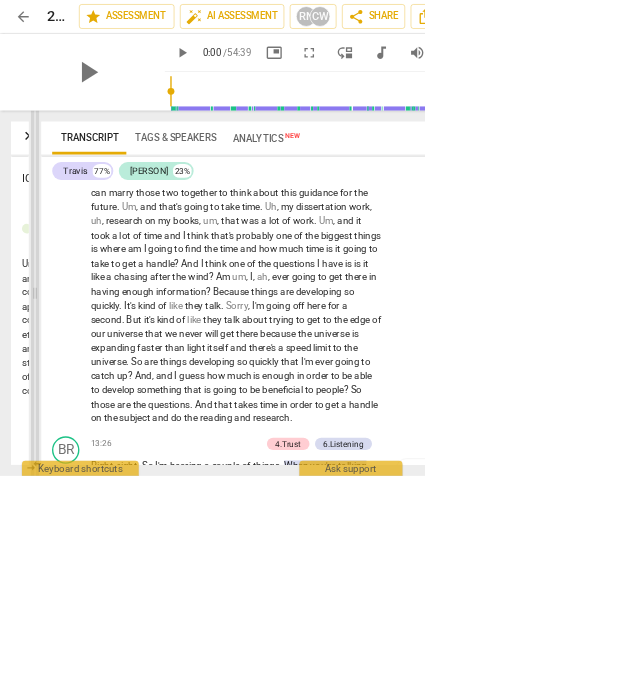 scroll, scrollTop: 4386, scrollLeft: 0, axis: vertical 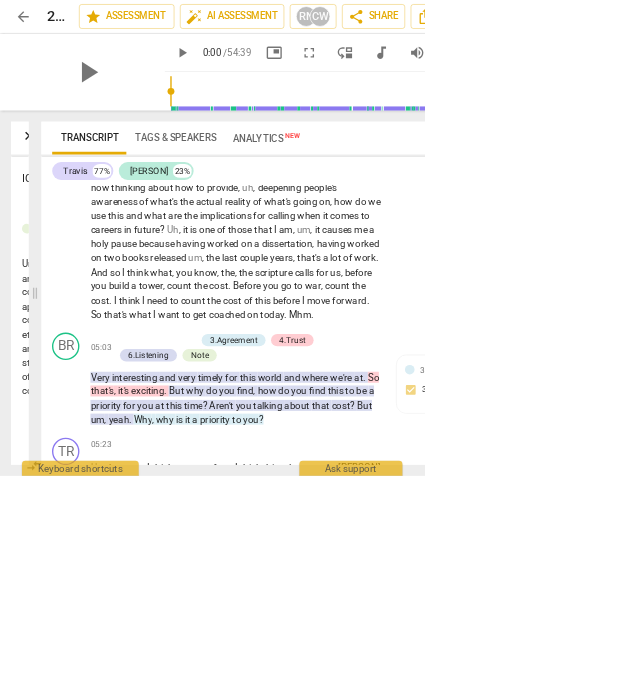 click on "search" at bounding box center [776, 201] 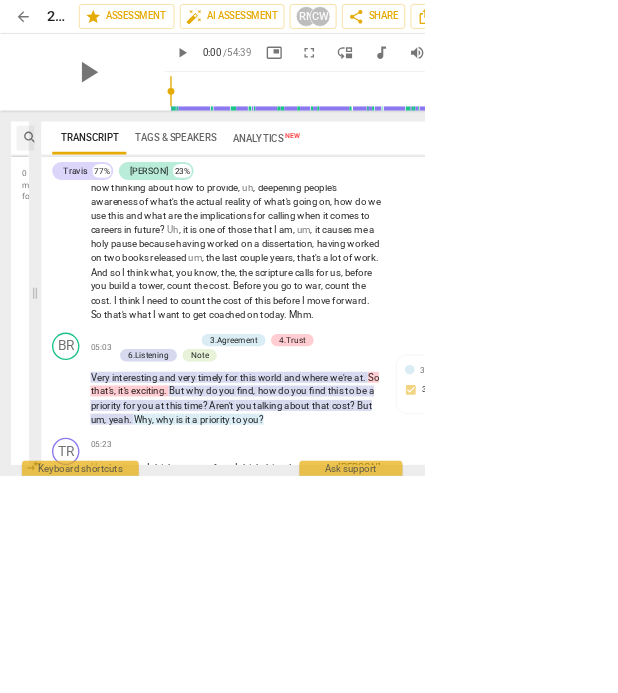 scroll, scrollTop: 0, scrollLeft: 40, axis: horizontal 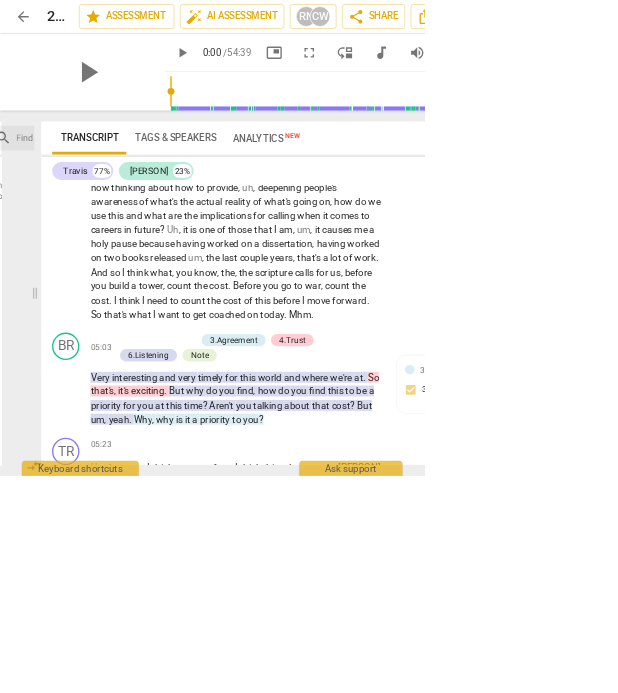 click on "search" at bounding box center (776, 201) 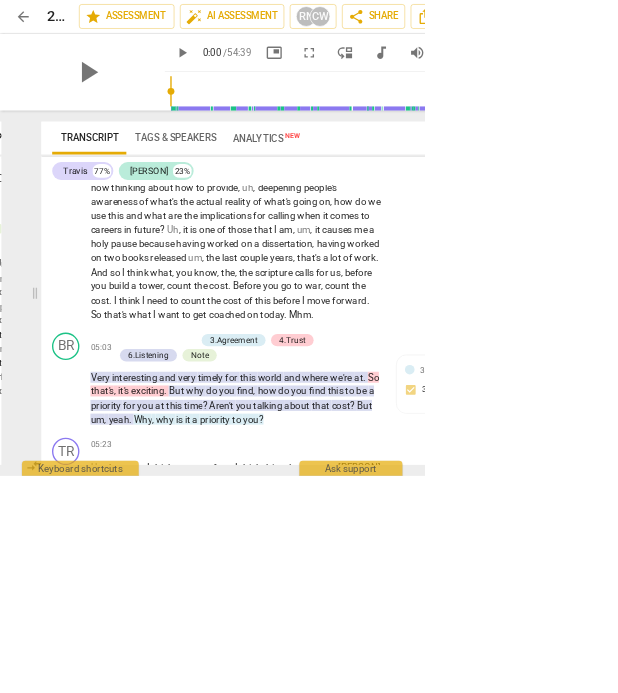scroll, scrollTop: 0, scrollLeft: 187, axis: horizontal 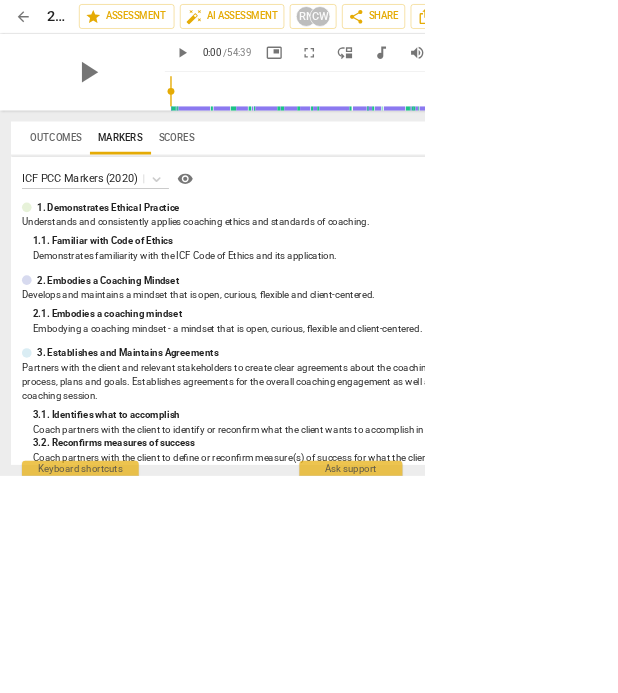 drag, startPoint x: 57, startPoint y: 438, endPoint x: 775, endPoint y: 552, distance: 726.99384 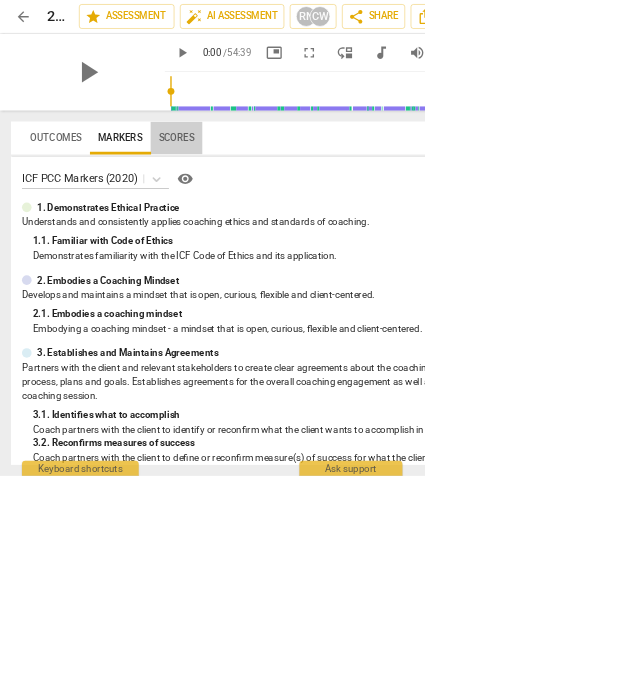 click on "Scores" at bounding box center (257, 201) 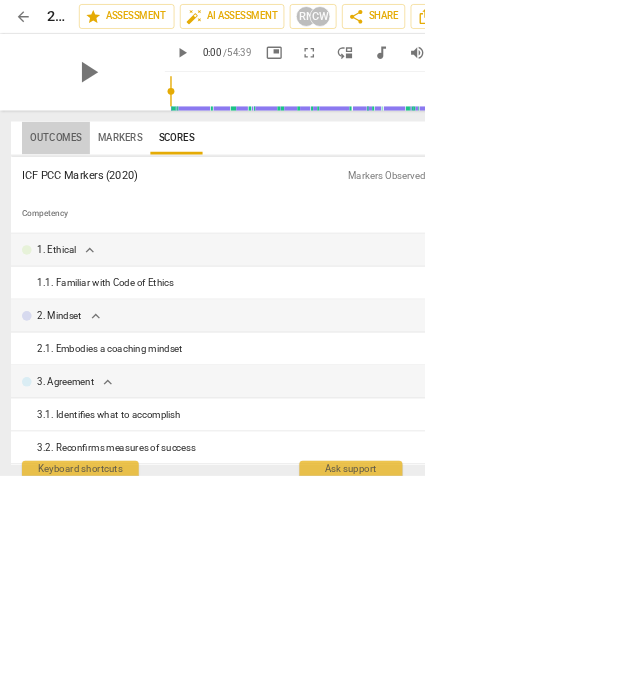 click on "Outcomes" at bounding box center (81, 201) 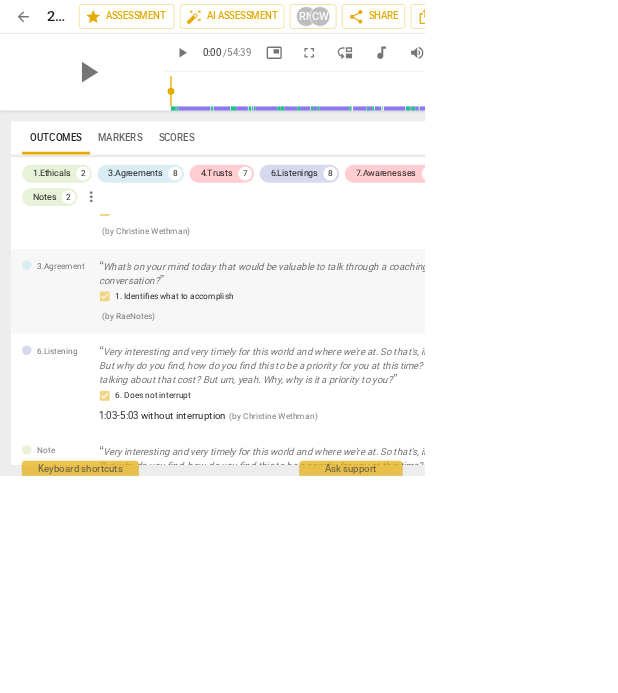 scroll, scrollTop: 688, scrollLeft: 0, axis: vertical 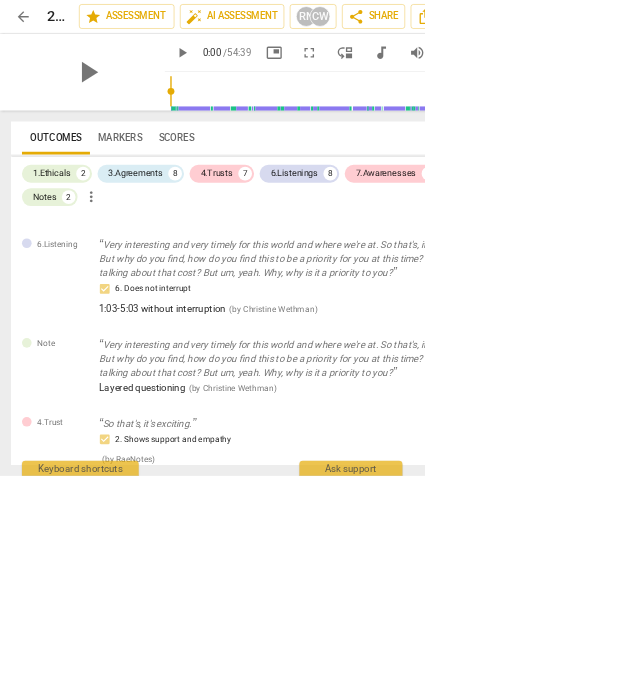 click on "play_arrow pause" at bounding box center (824, 2536) 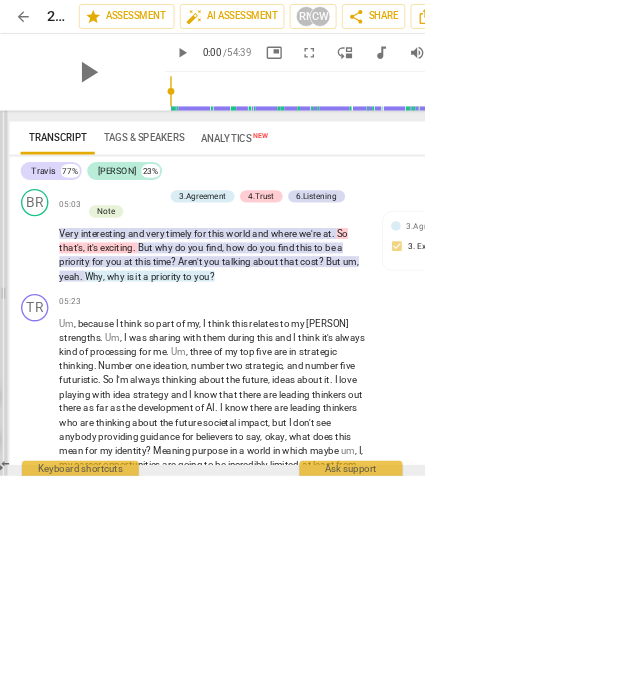 drag, startPoint x: 774, startPoint y: 324, endPoint x: 10, endPoint y: 398, distance: 767.5754 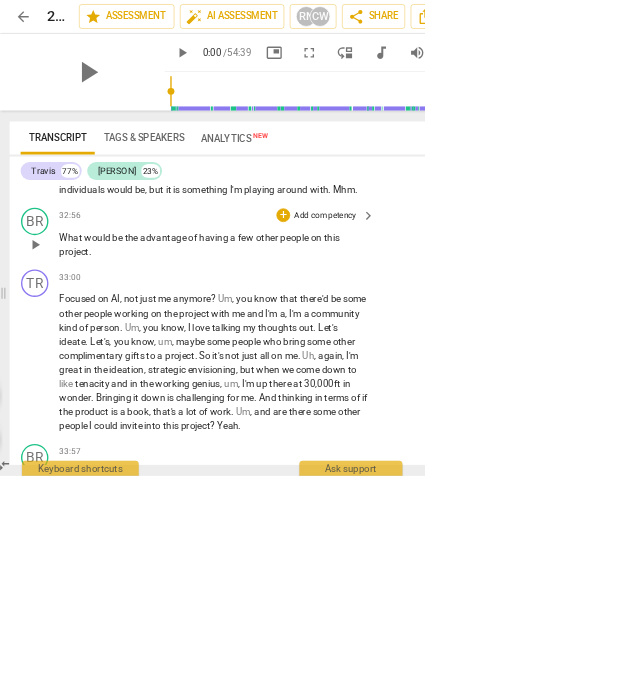 scroll, scrollTop: 10229, scrollLeft: 0, axis: vertical 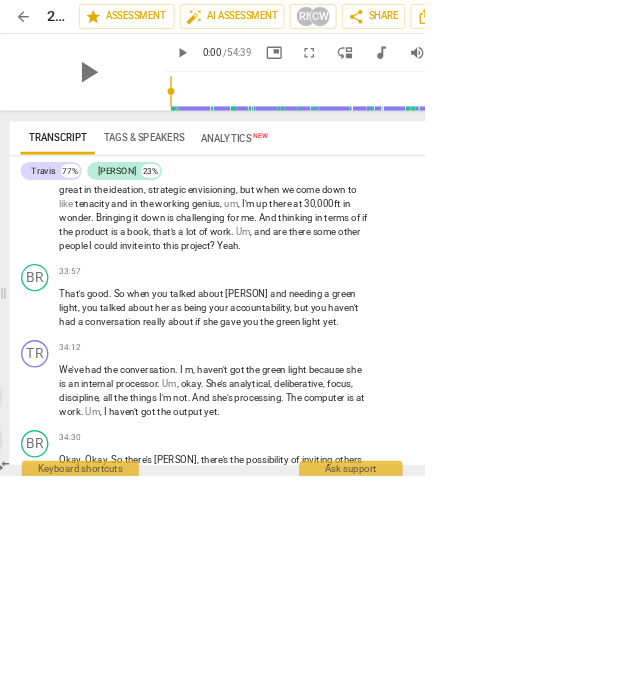 click on "search" at bounding box center [776, 201] 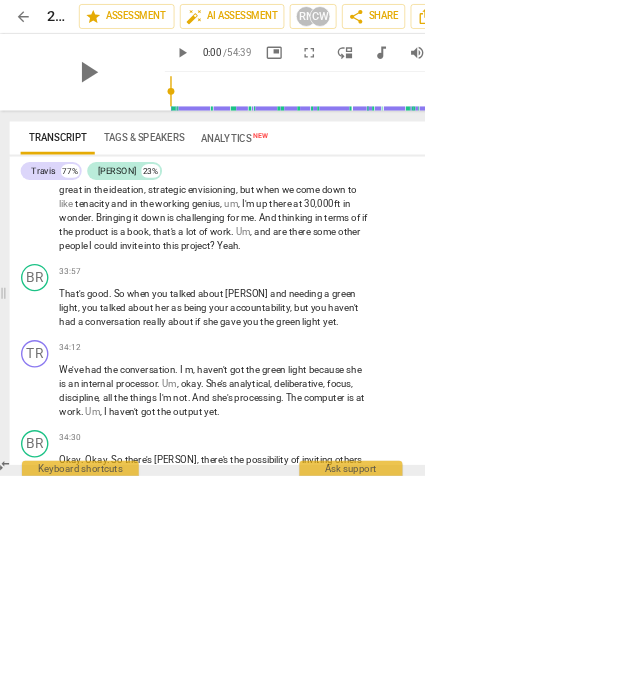 scroll, scrollTop: 0, scrollLeft: 63, axis: horizontal 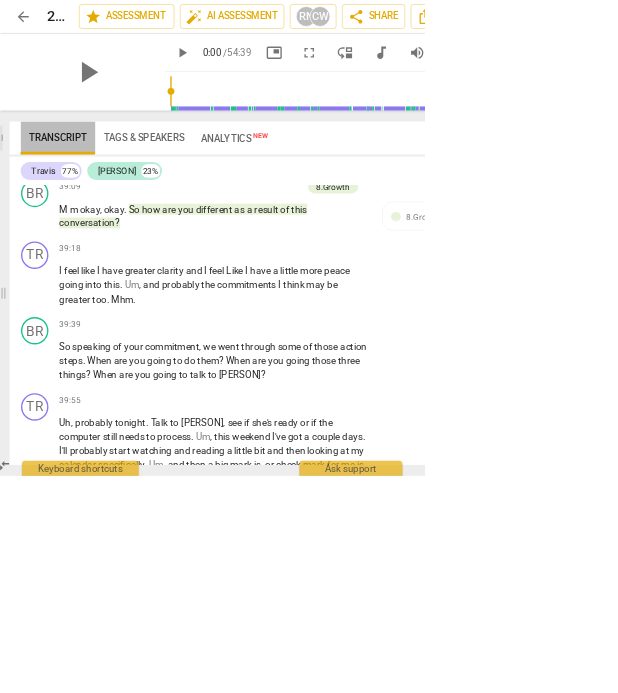 click on "Transcript" at bounding box center (84, 201) 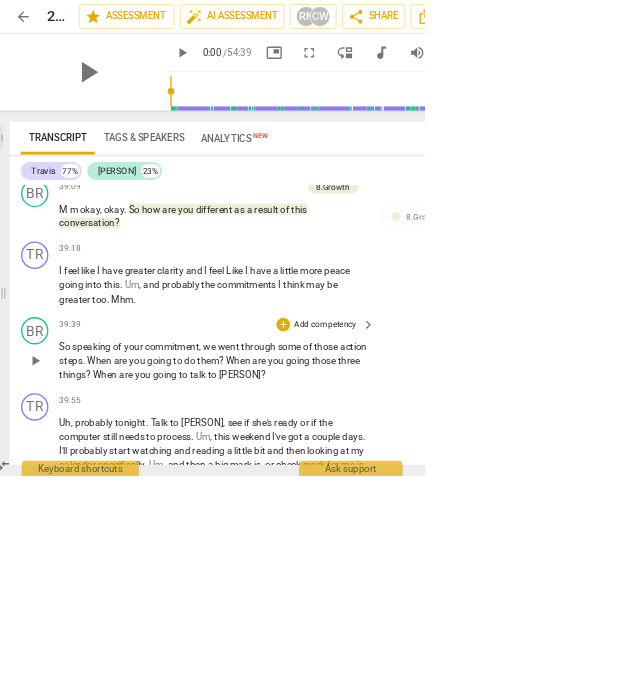 click on "BR play_arrow pause 39:39 + Add competency keyboard_arrow_right So speaking of your commitment , we went through some of those action steps . When are you going to do them ? When are you going those three things ? When are you going to talk to [PERSON] ?" at bounding box center [449, 509] 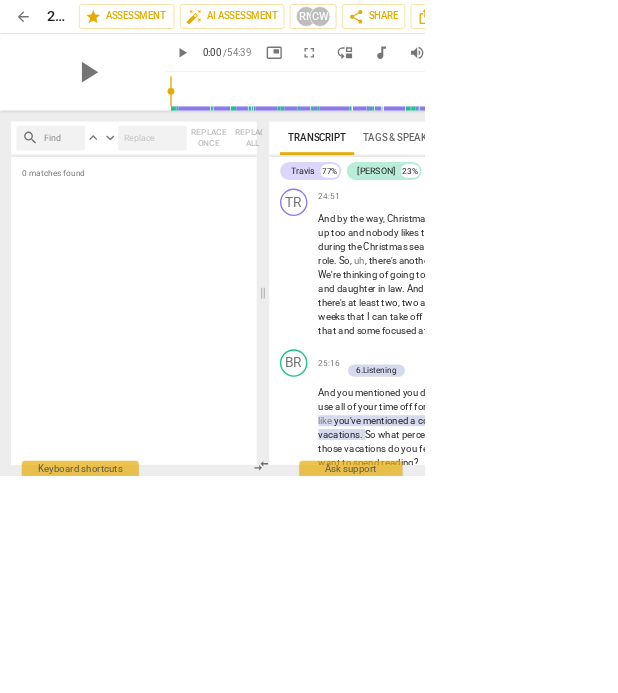 scroll, scrollTop: 0, scrollLeft: 0, axis: both 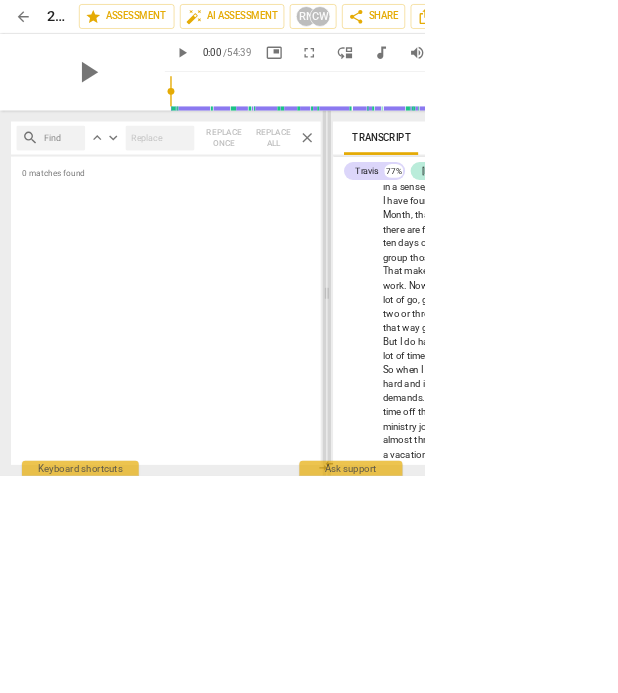 drag, startPoint x: 8, startPoint y: 427, endPoint x: 480, endPoint y: 509, distance: 479.06995 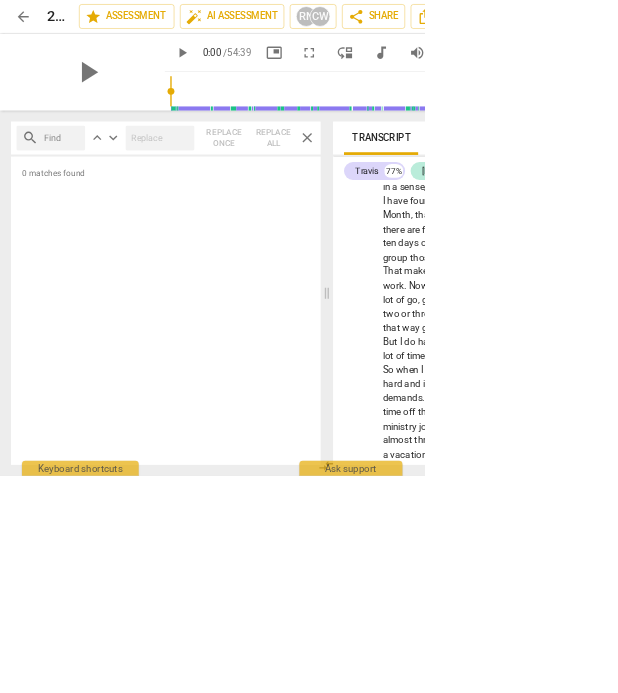 click on "close" at bounding box center [448, 201] 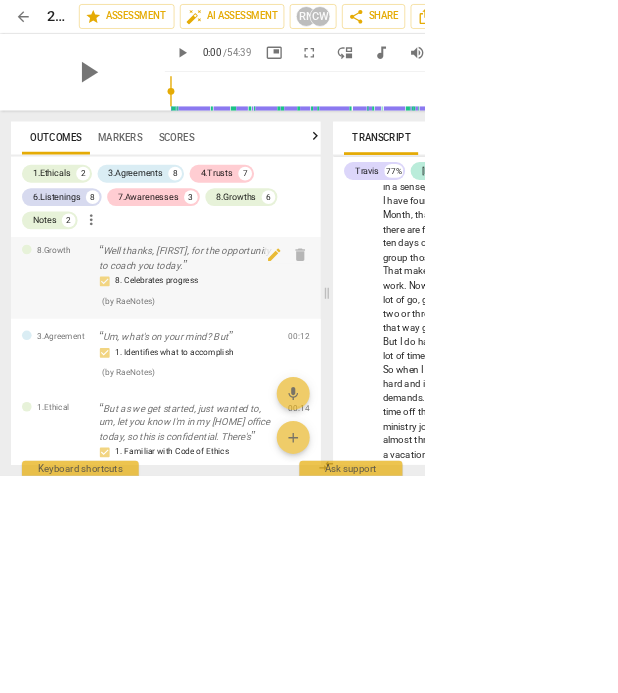 scroll, scrollTop: 11, scrollLeft: 0, axis: vertical 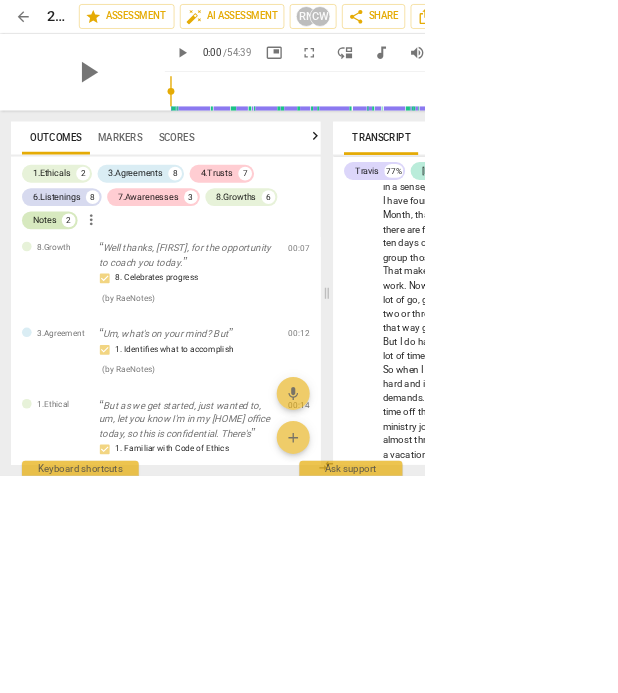 click on "Notes" at bounding box center (65, 321) 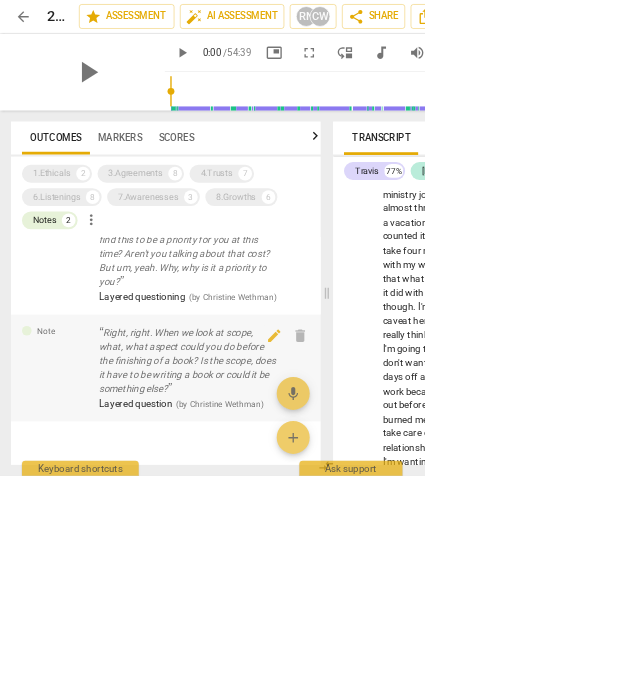 scroll, scrollTop: 136, scrollLeft: 0, axis: vertical 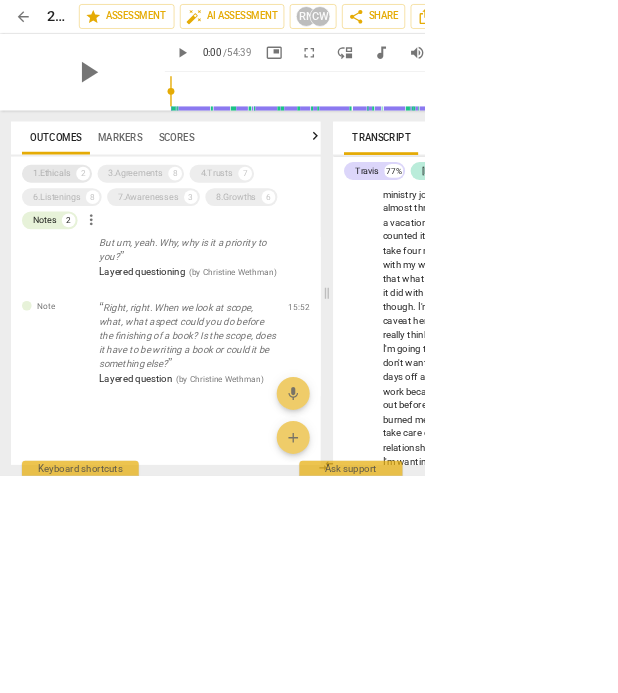 click on "1.Ethicals" at bounding box center [75, 253] 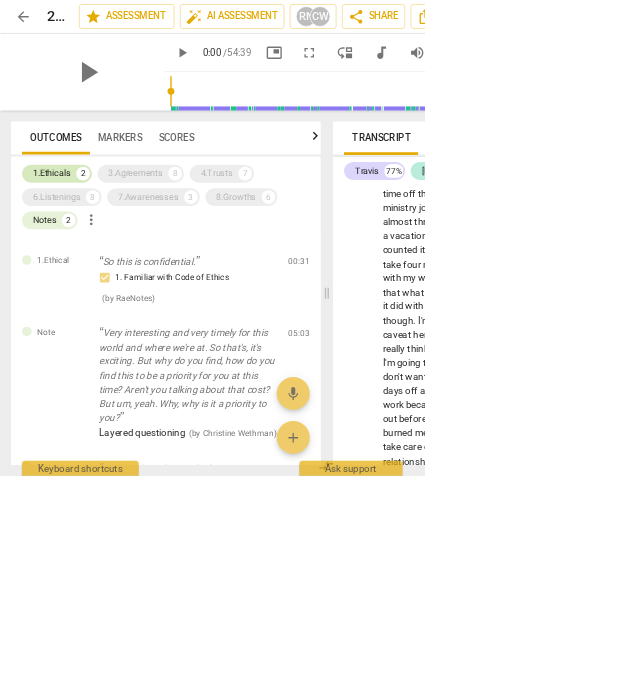 click on "1.Ethicals" at bounding box center (75, 253) 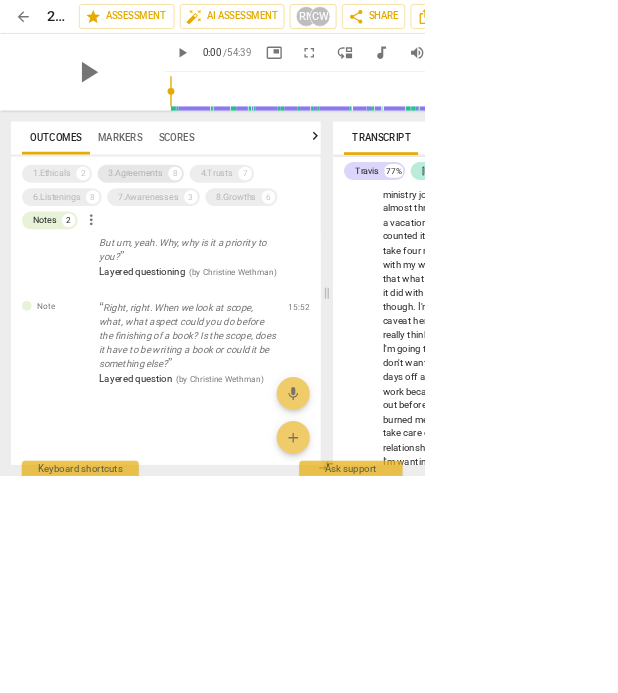 click on "3.Agreements 8" at bounding box center (205, 253) 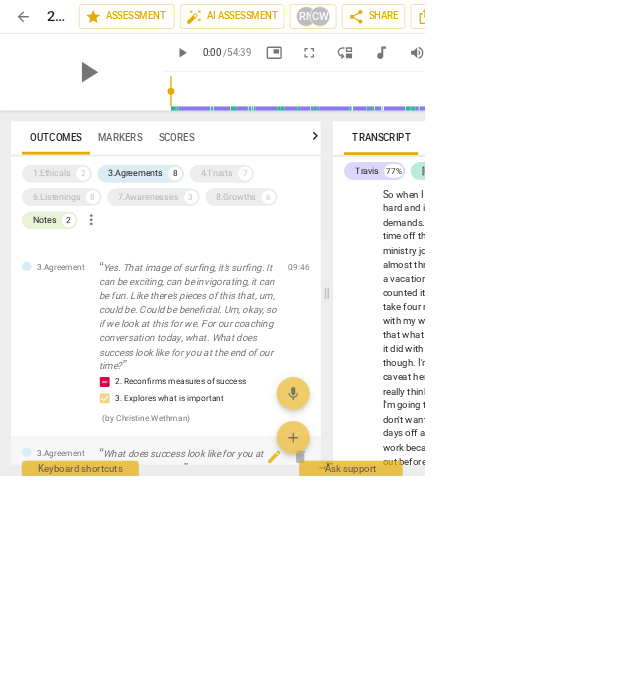 scroll, scrollTop: 845, scrollLeft: 0, axis: vertical 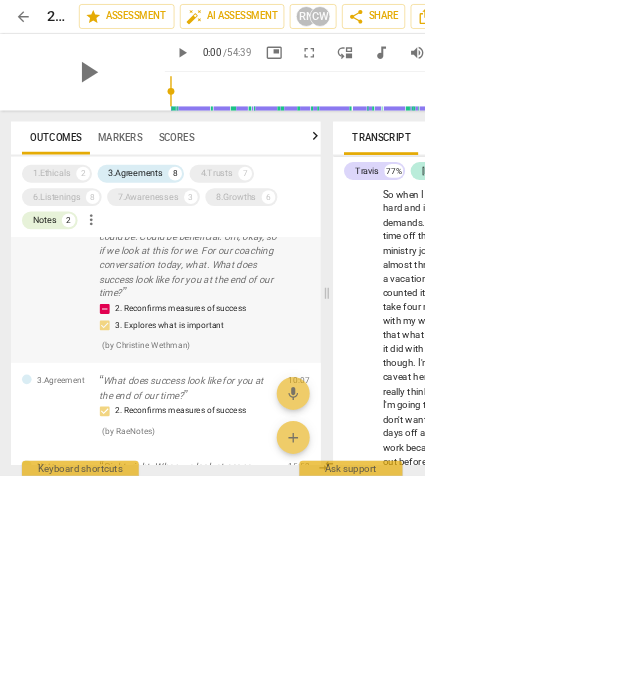 click on "Yes. That image of surfing, it's surfing. It can be exciting, can be invigorating, it can be fun. Like there's pieces of this that, um, could be. Could be beneficial. Um, okay, so if we look at this for we. For our coaching conversation today, what. What does success look like for you at the end of our time?" at bounding box center (274, 356) 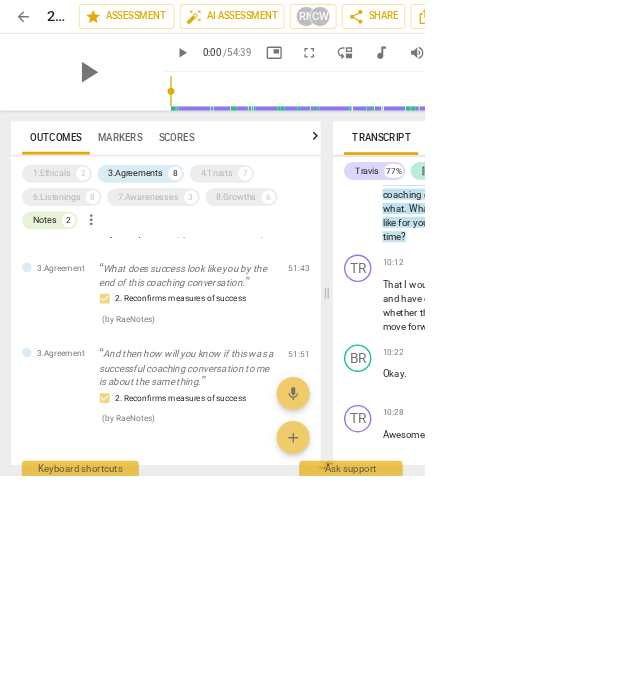 scroll, scrollTop: 1344, scrollLeft: 0, axis: vertical 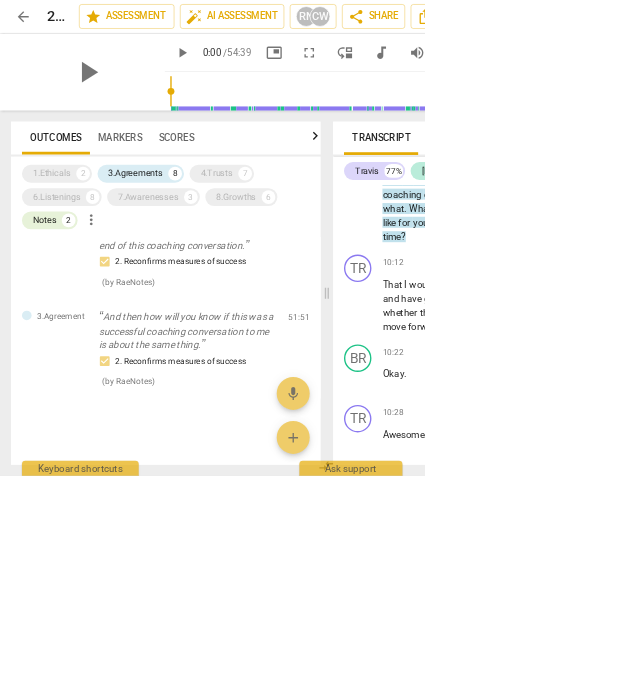 click on "8.Growths" at bounding box center [344, 287] 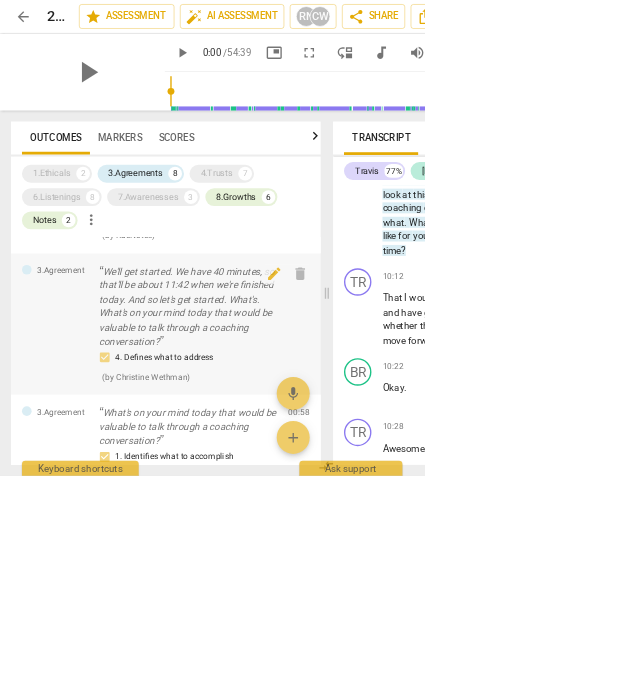 scroll, scrollTop: 203, scrollLeft: 0, axis: vertical 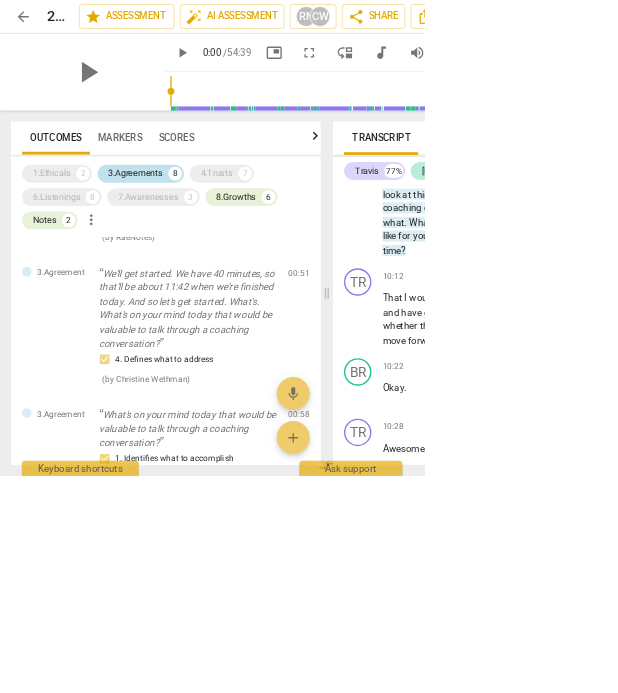 click on "3.Agreements" at bounding box center [197, 253] 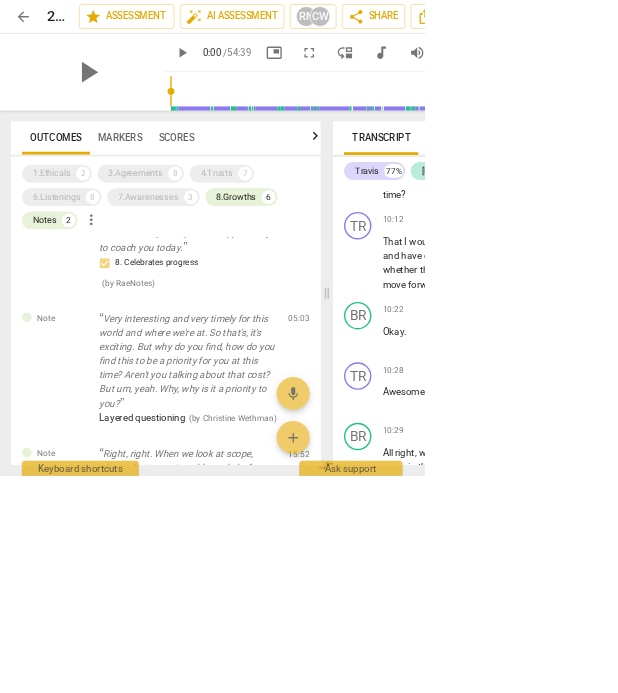 scroll, scrollTop: 0, scrollLeft: 0, axis: both 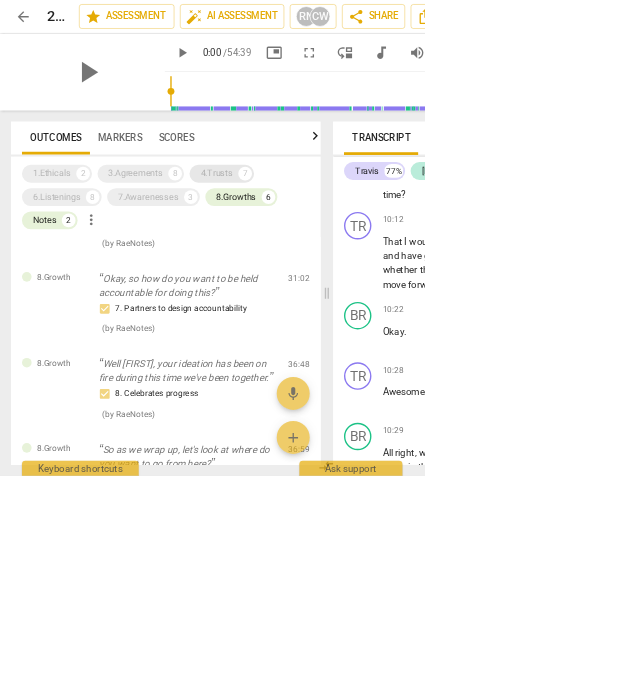 click on "4.Trusts" at bounding box center [315, 253] 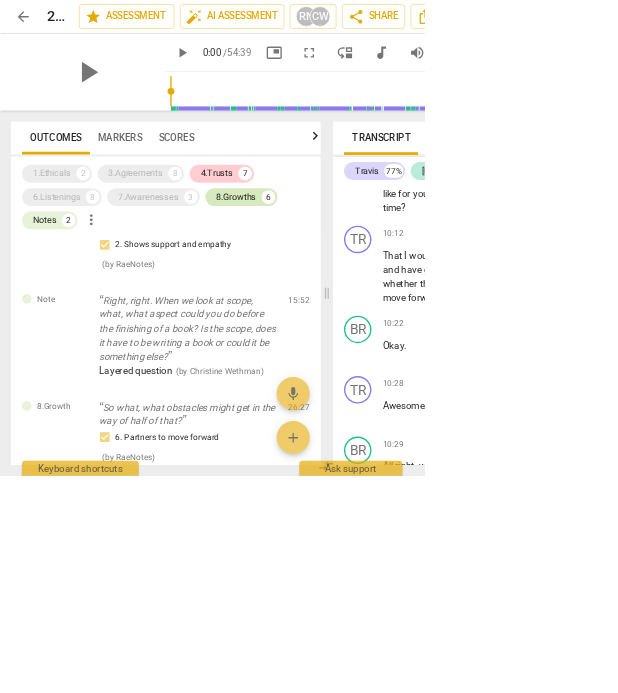 click on "8.Growths" at bounding box center [344, 287] 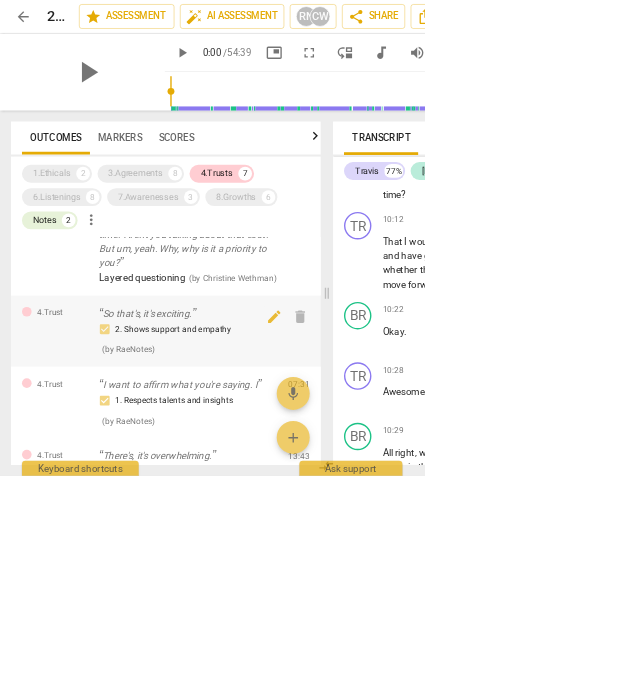 scroll, scrollTop: 169, scrollLeft: 0, axis: vertical 